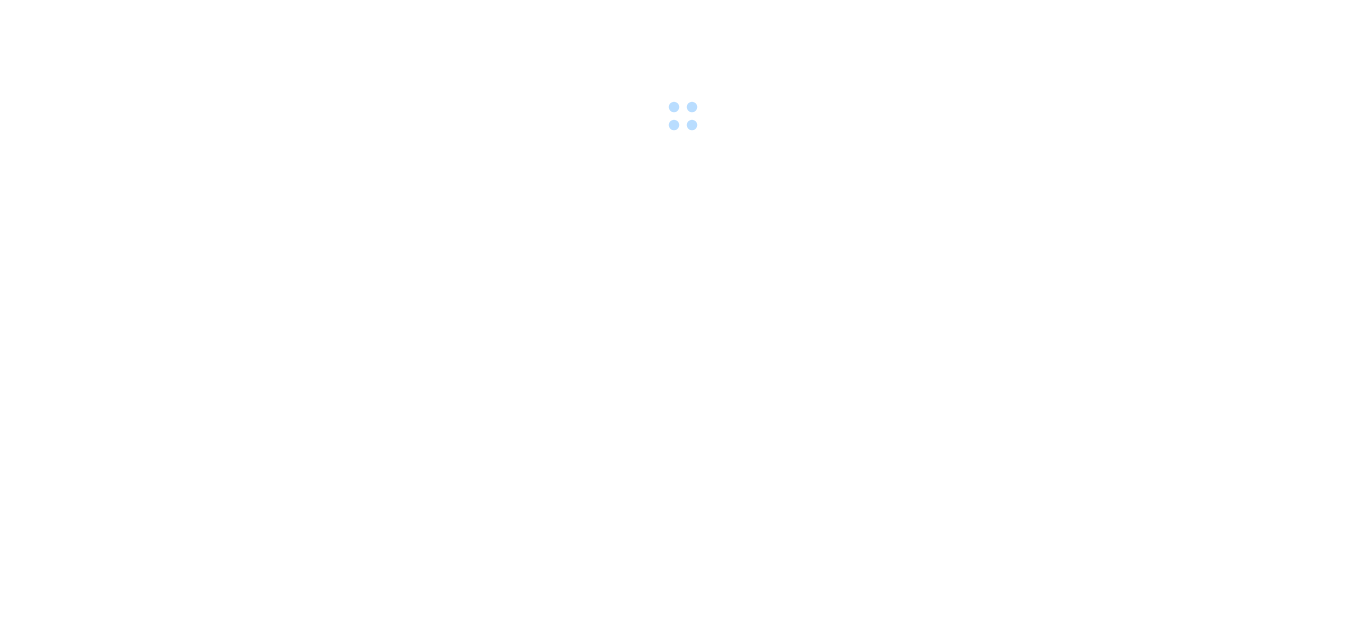 scroll, scrollTop: 0, scrollLeft: 0, axis: both 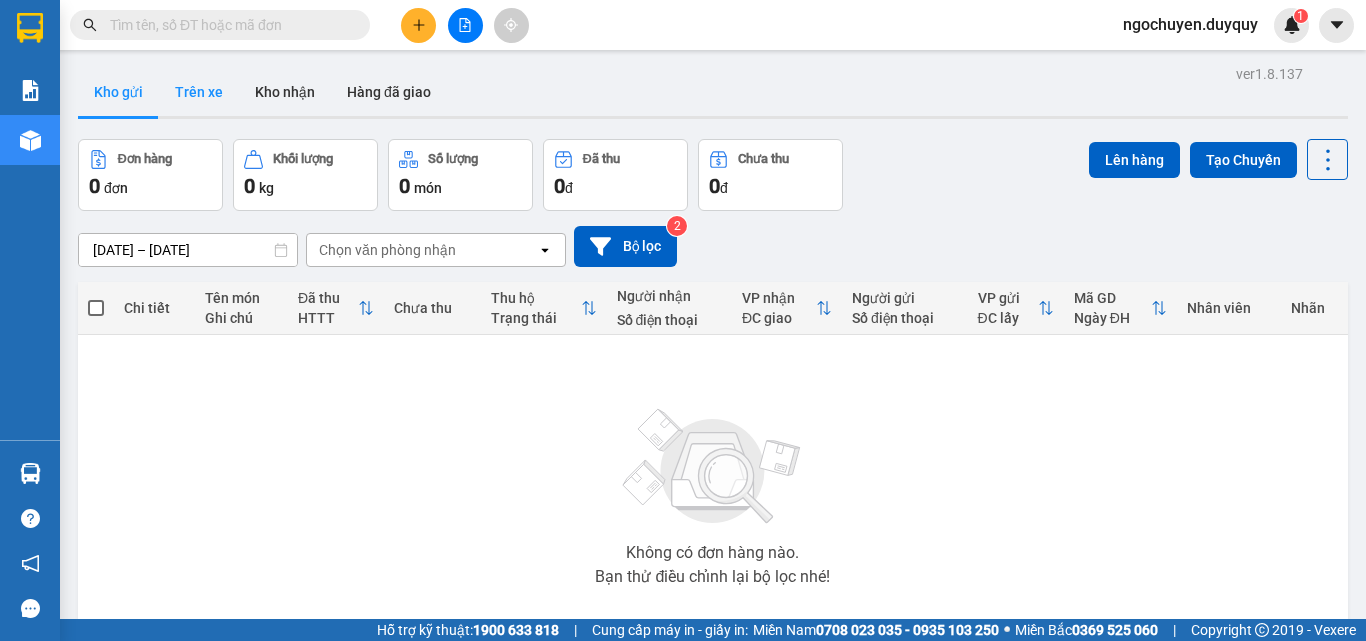 click on "Trên xe" at bounding box center [199, 92] 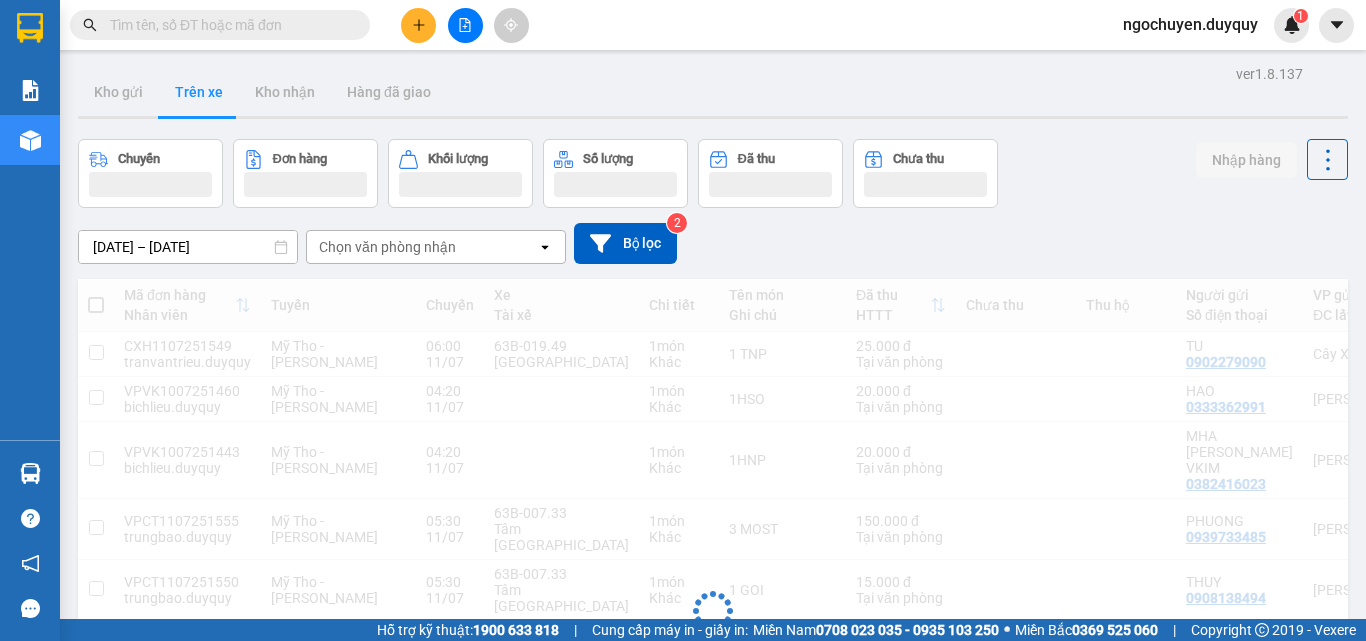 click on "Chọn văn phòng nhận" at bounding box center (387, 247) 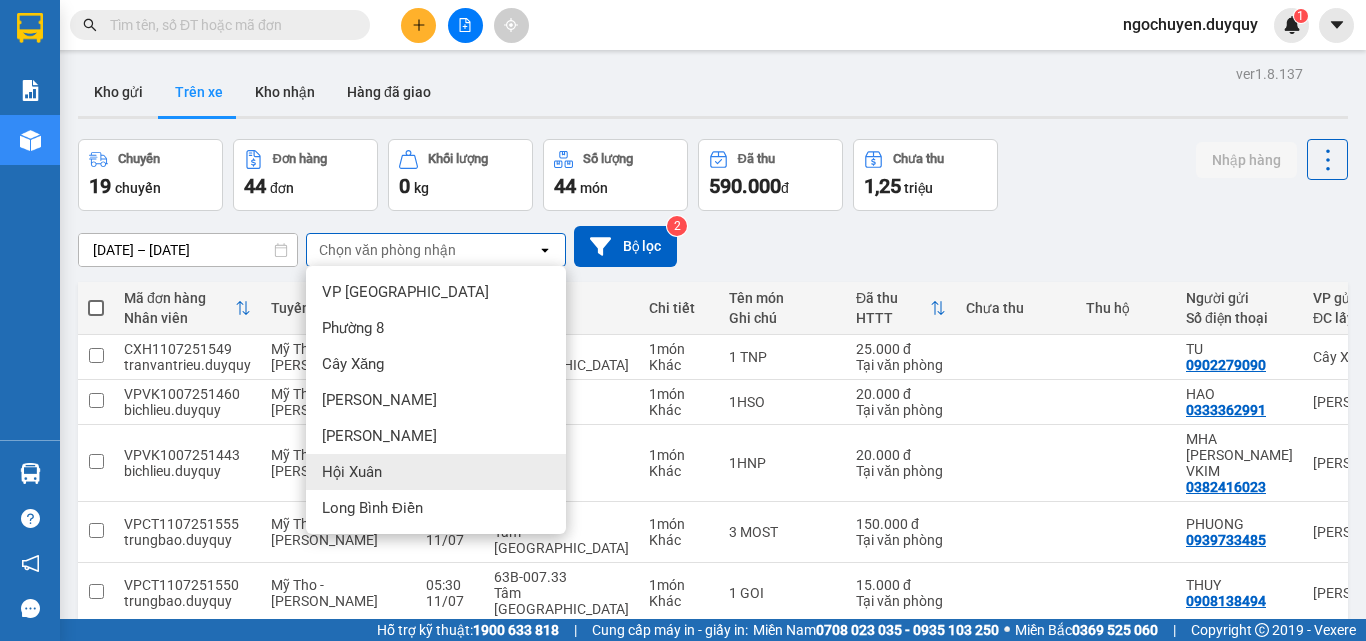 click on "Hội Xuân" at bounding box center [352, 472] 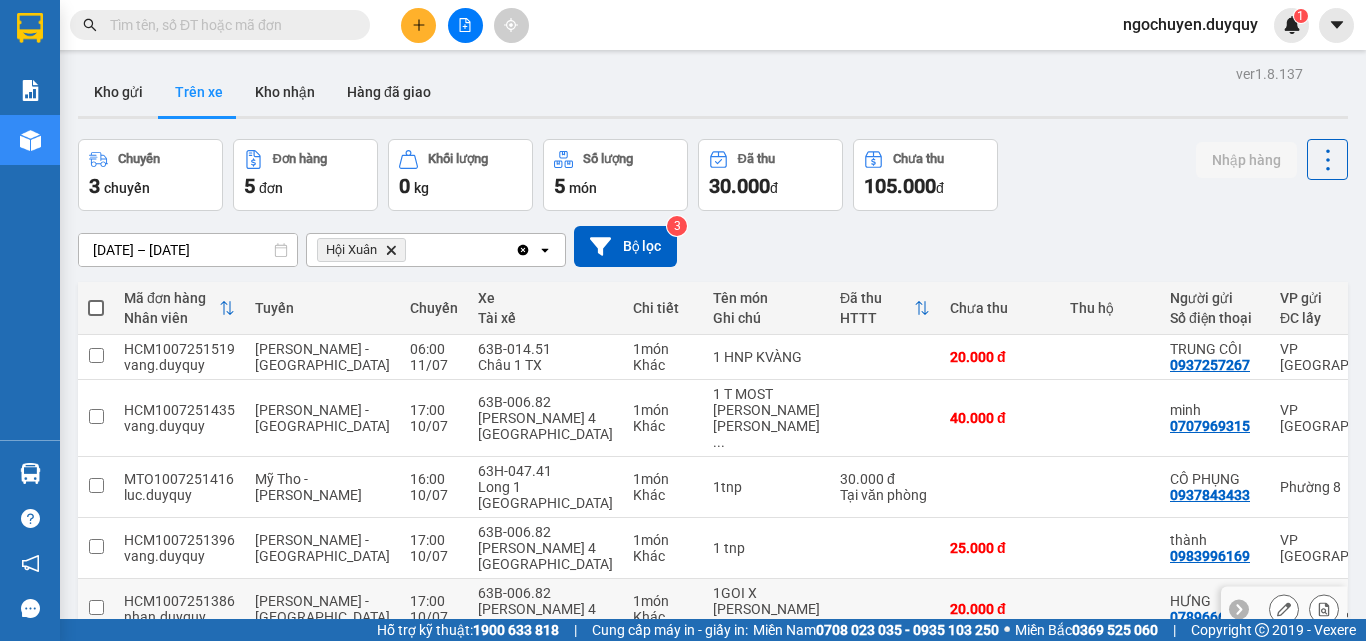 scroll, scrollTop: 92, scrollLeft: 0, axis: vertical 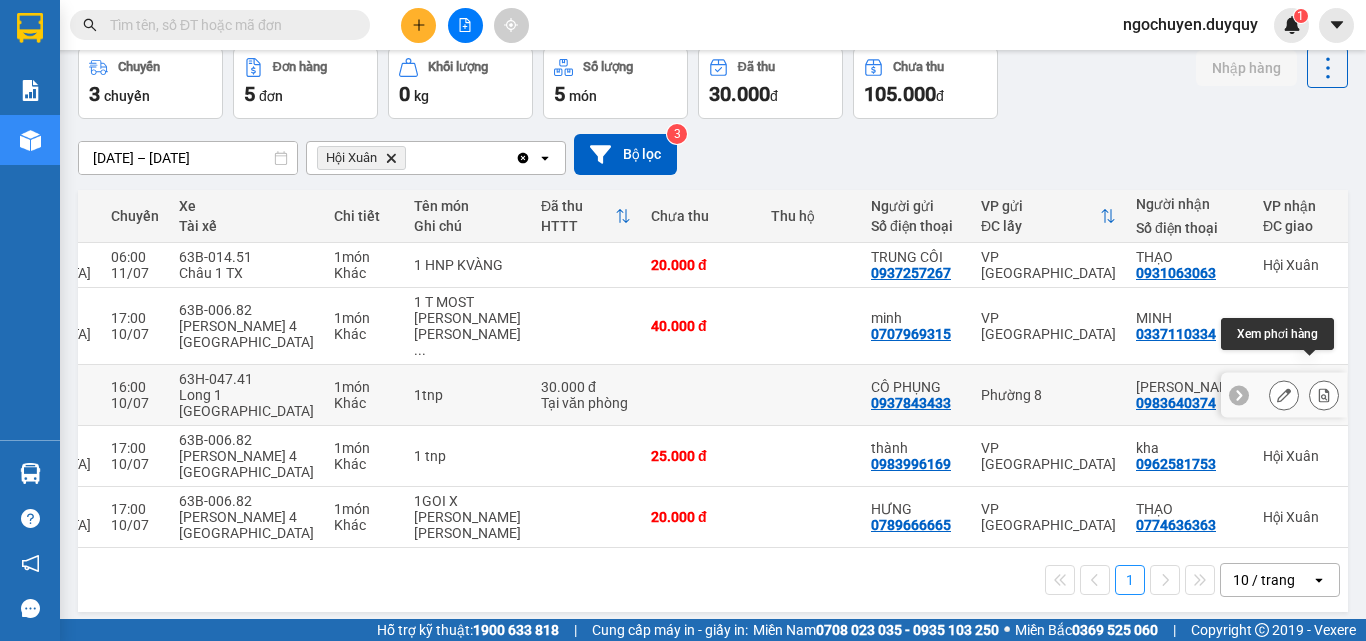 click at bounding box center [1324, 395] 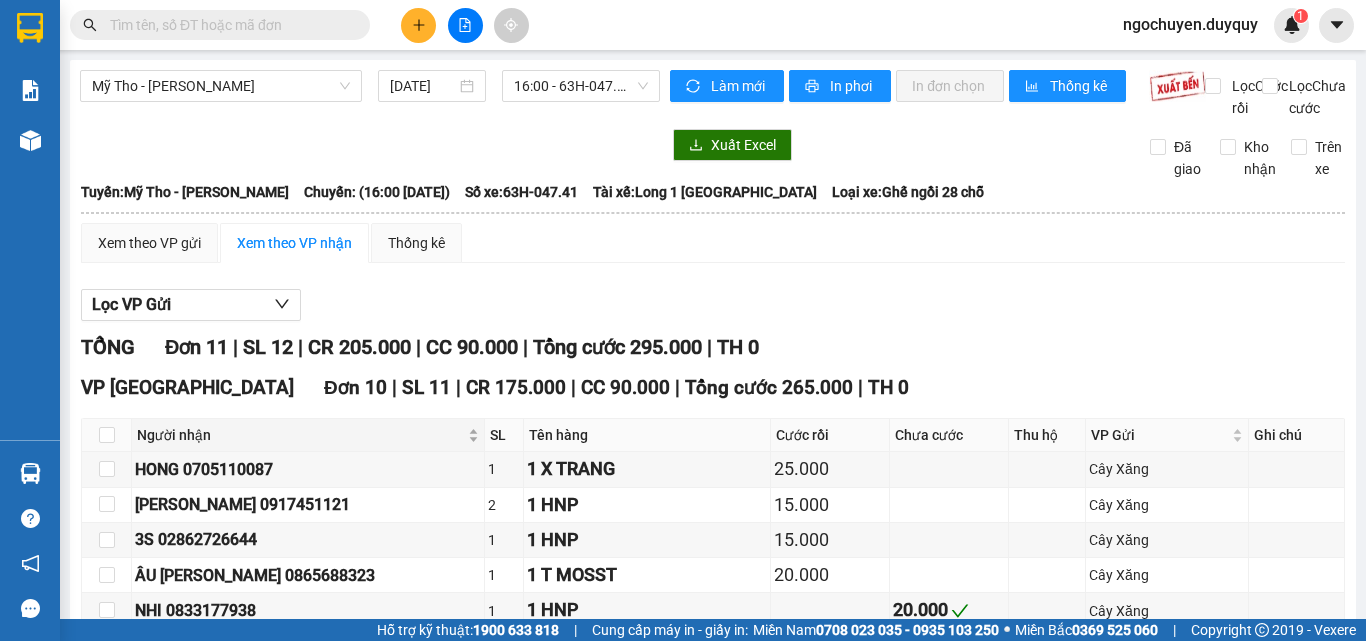 scroll, scrollTop: 497, scrollLeft: 0, axis: vertical 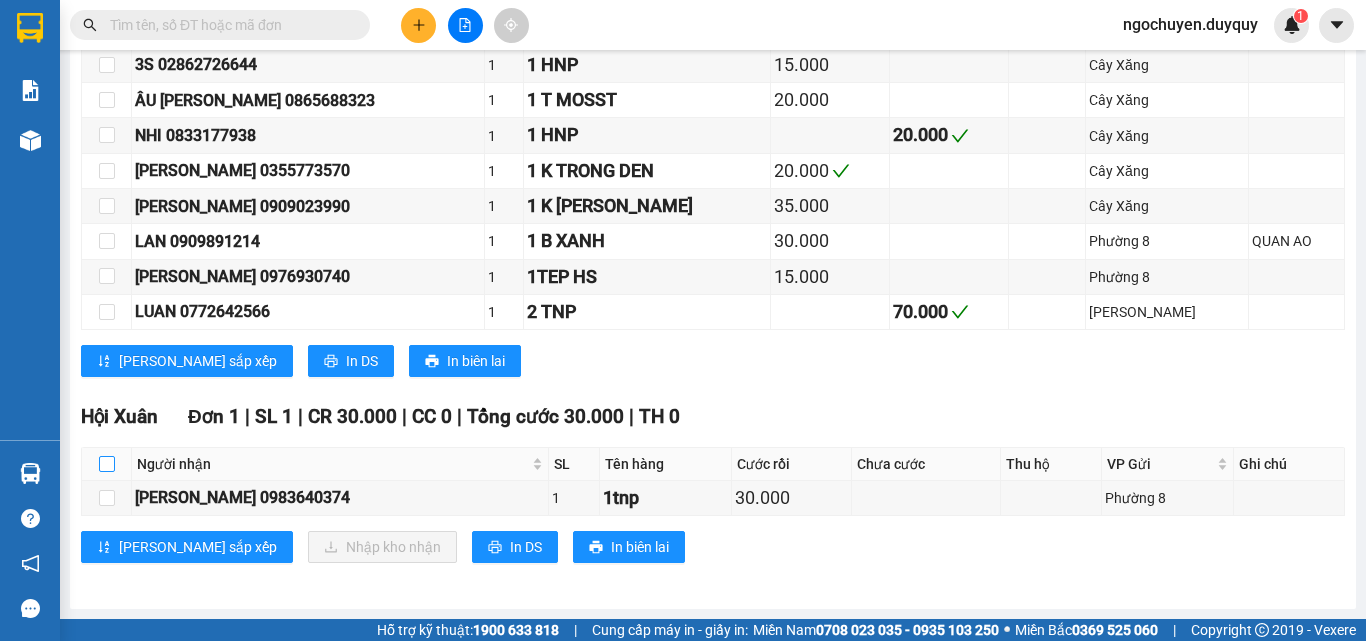 click at bounding box center [107, 464] 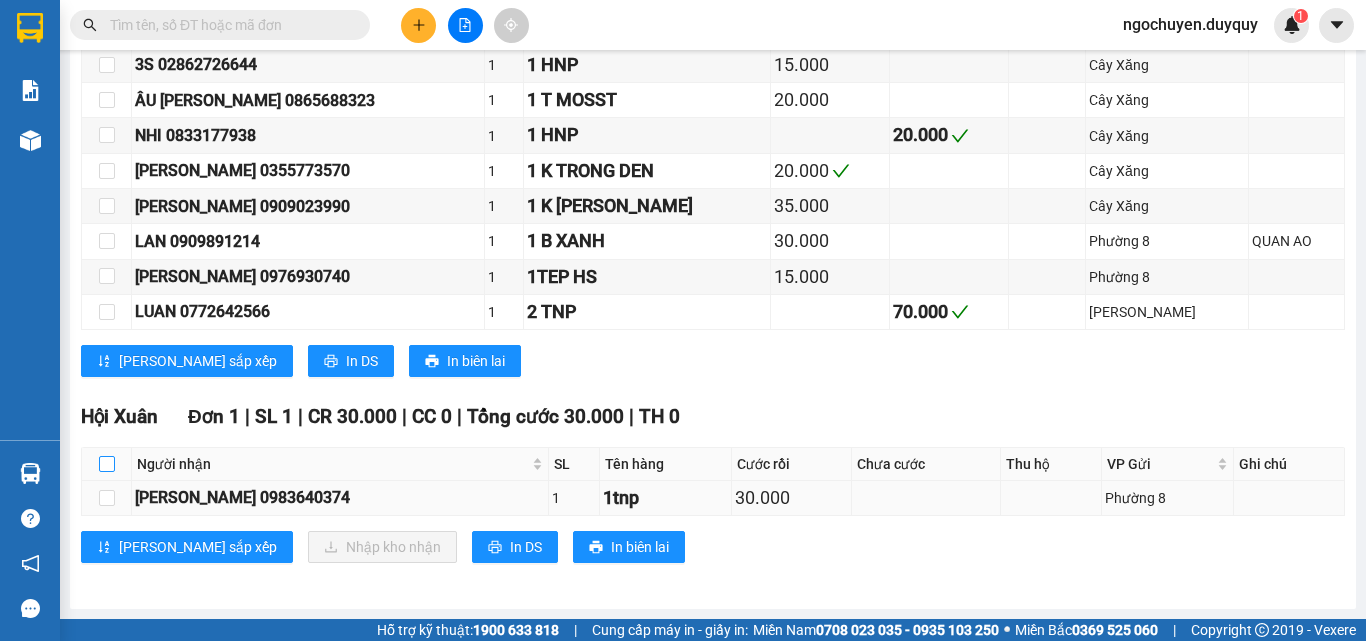 checkbox on "true" 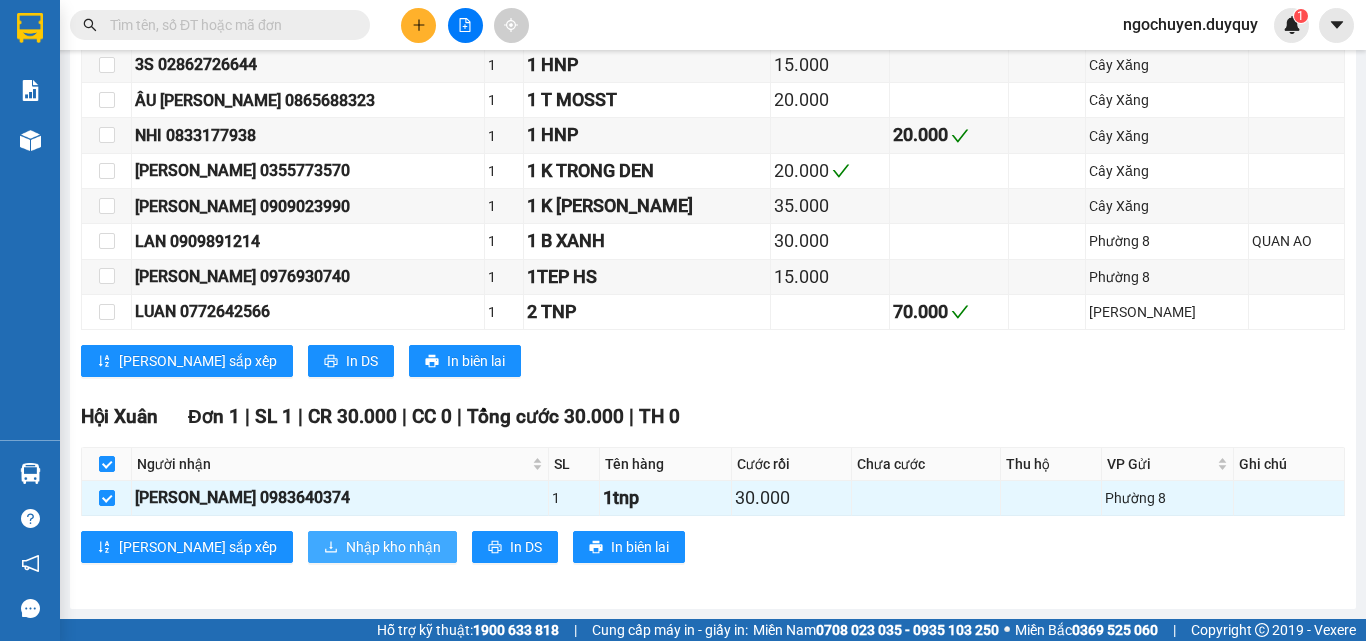click on "Nhập kho nhận" at bounding box center [382, 547] 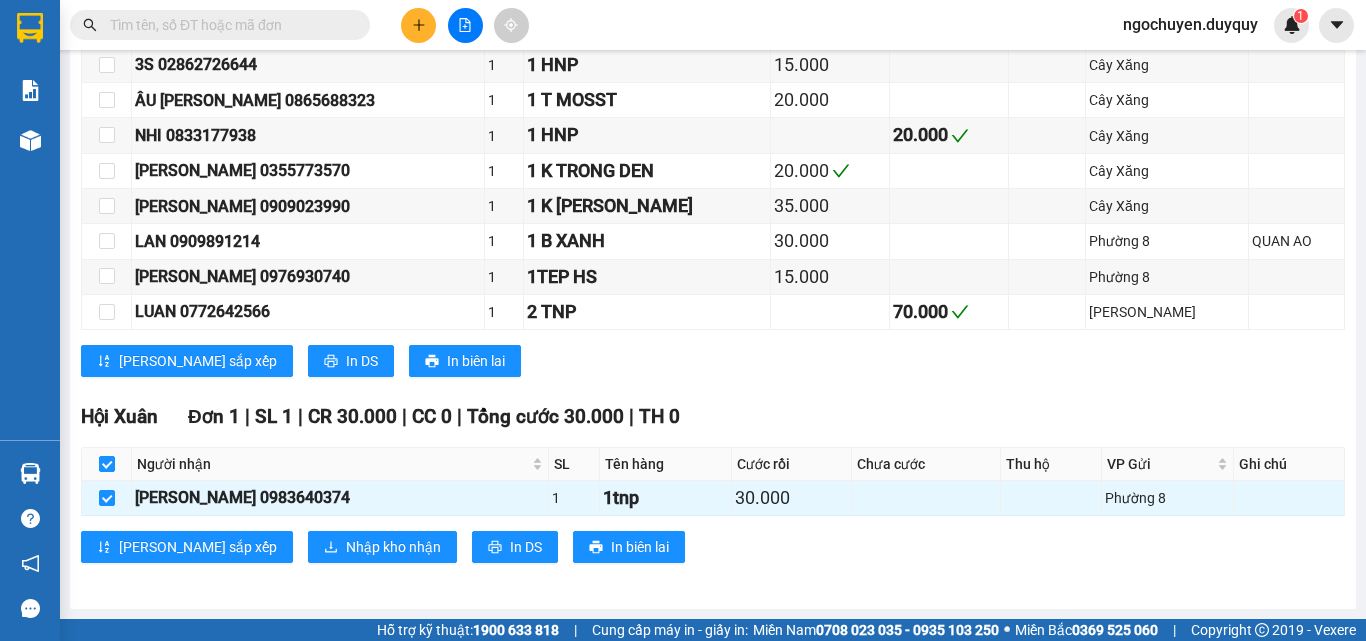 scroll, scrollTop: 0, scrollLeft: 0, axis: both 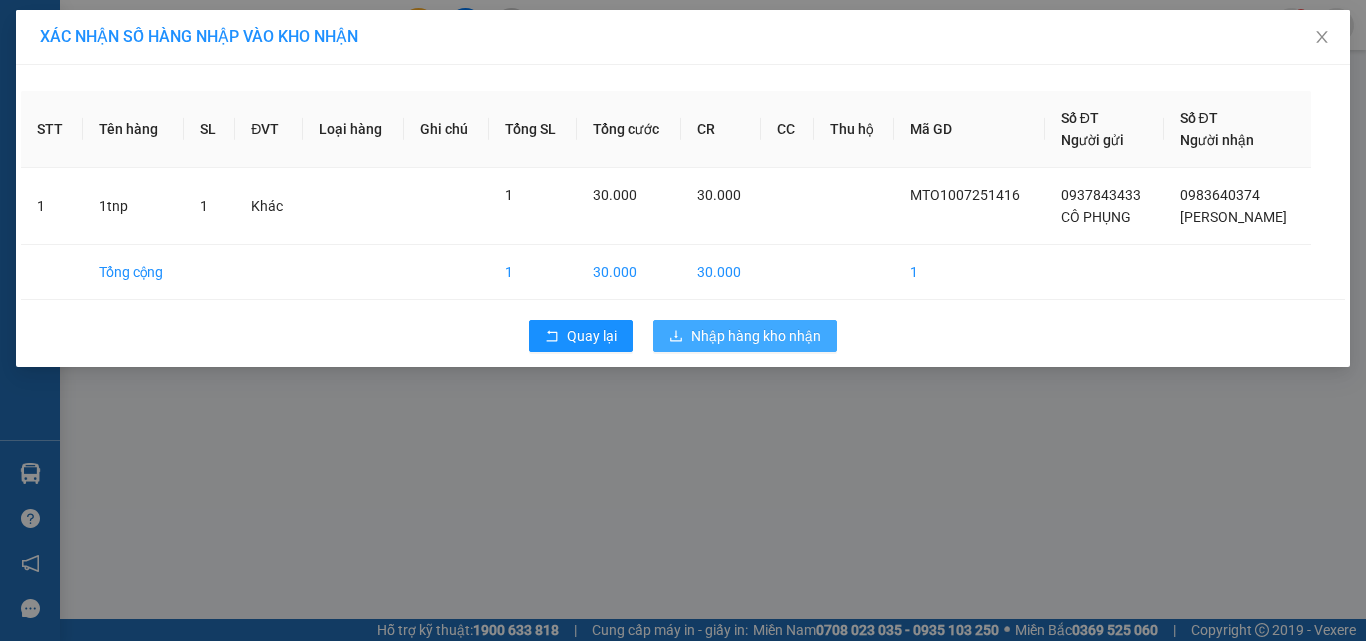 click on "Nhập hàng kho nhận" at bounding box center (756, 336) 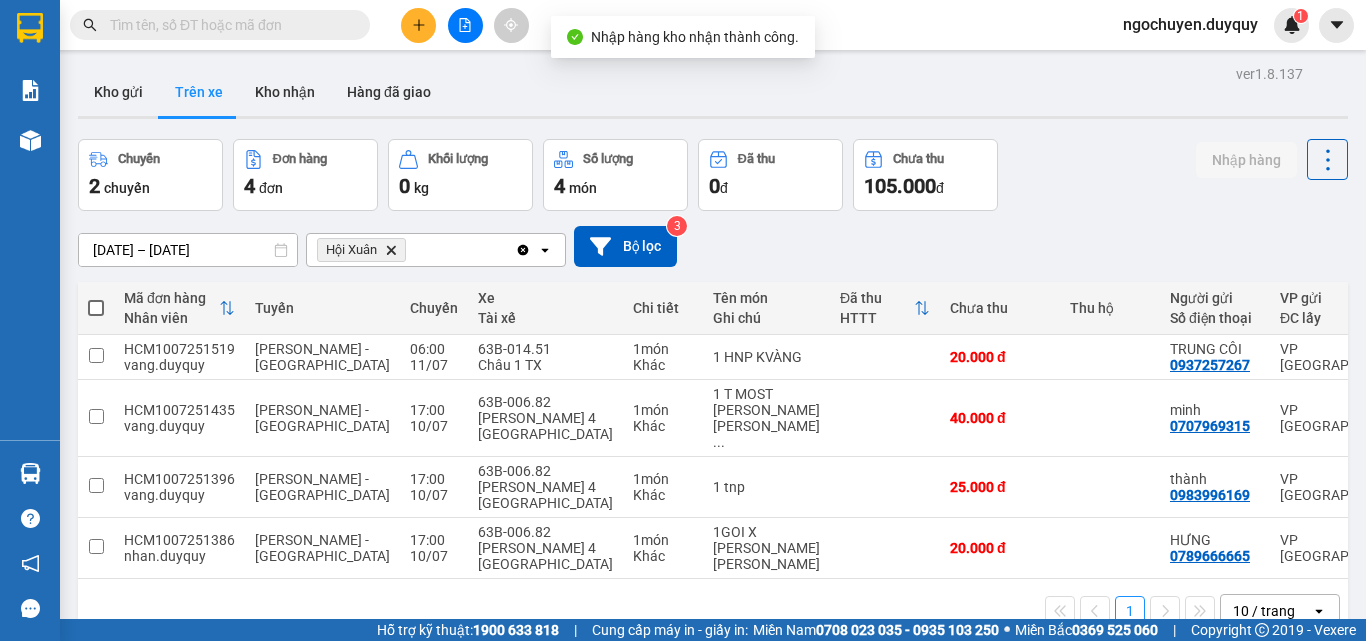 scroll, scrollTop: 92, scrollLeft: 0, axis: vertical 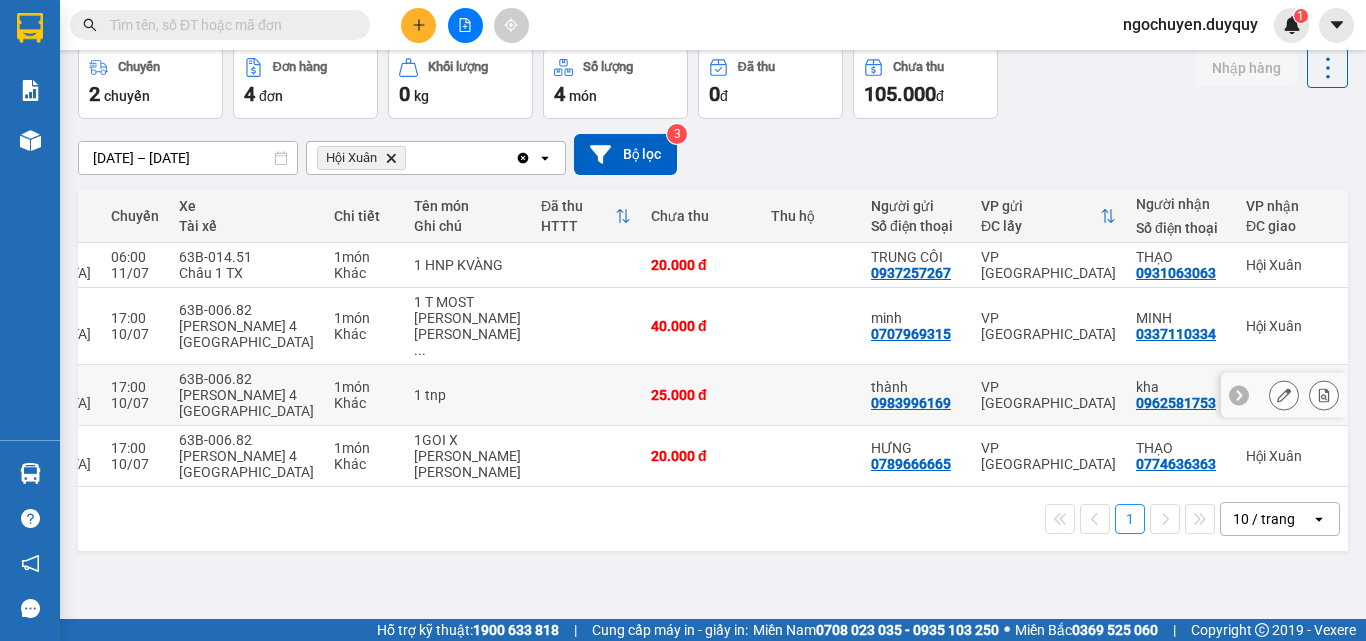 click at bounding box center (1324, 395) 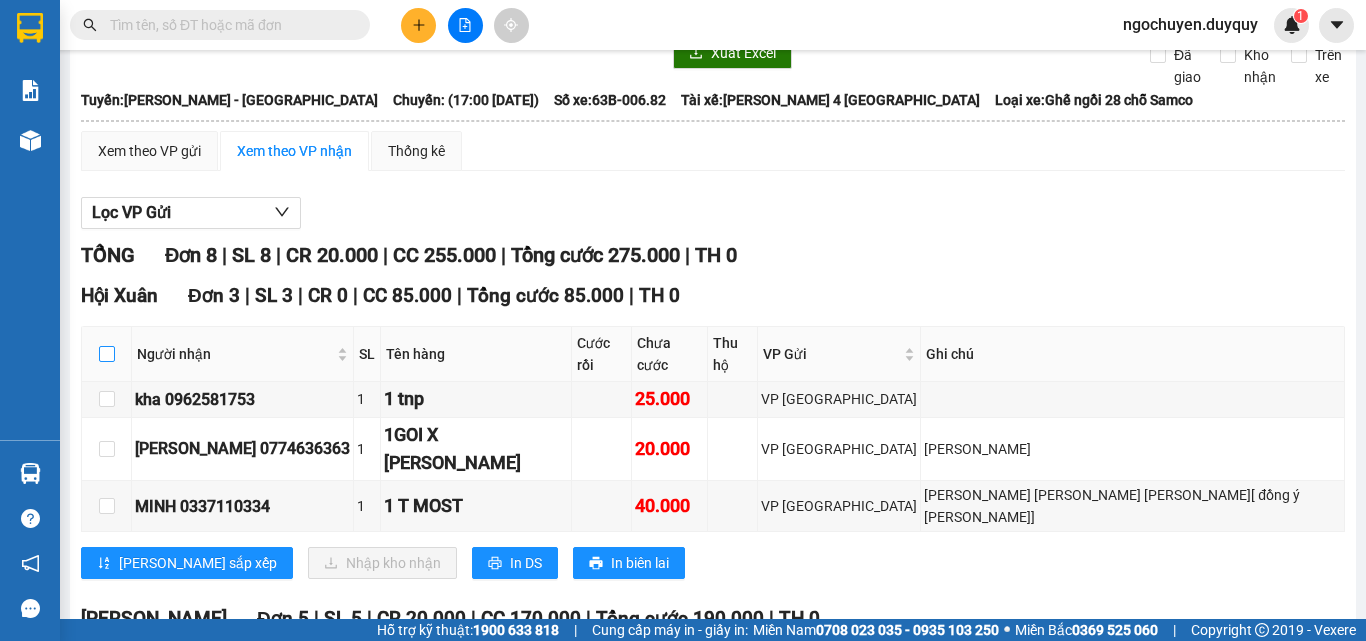 click at bounding box center (107, 354) 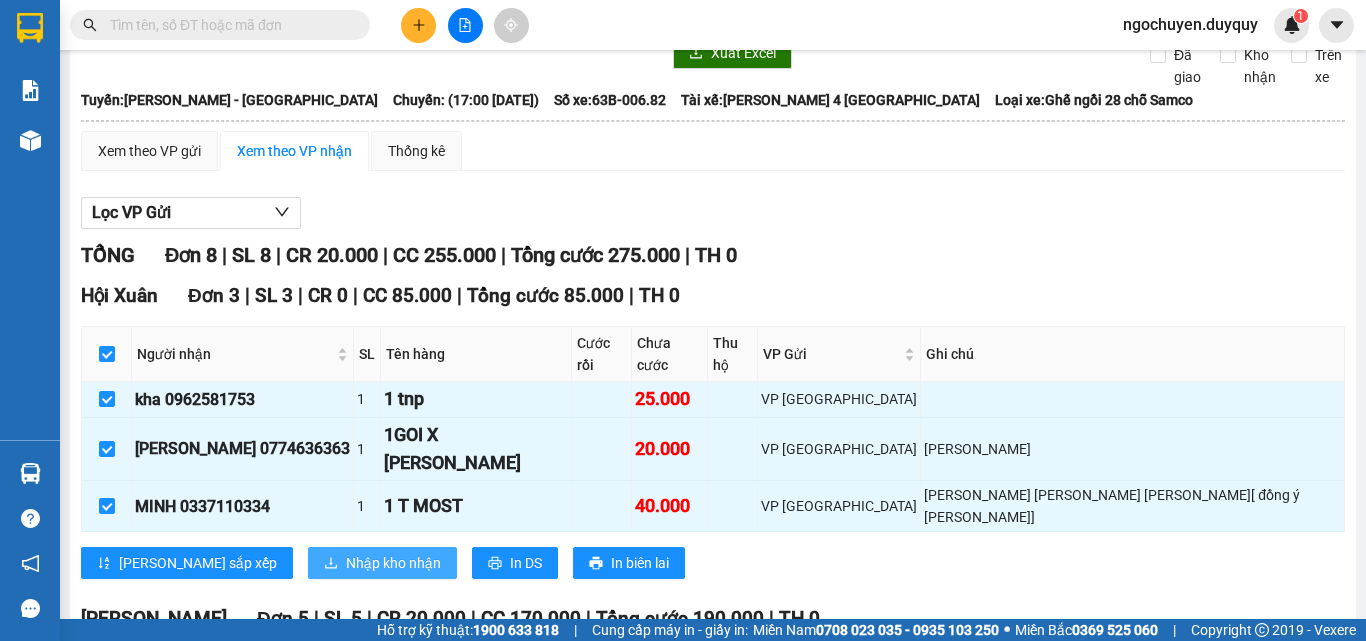 click on "Nhập kho nhận" at bounding box center (382, 563) 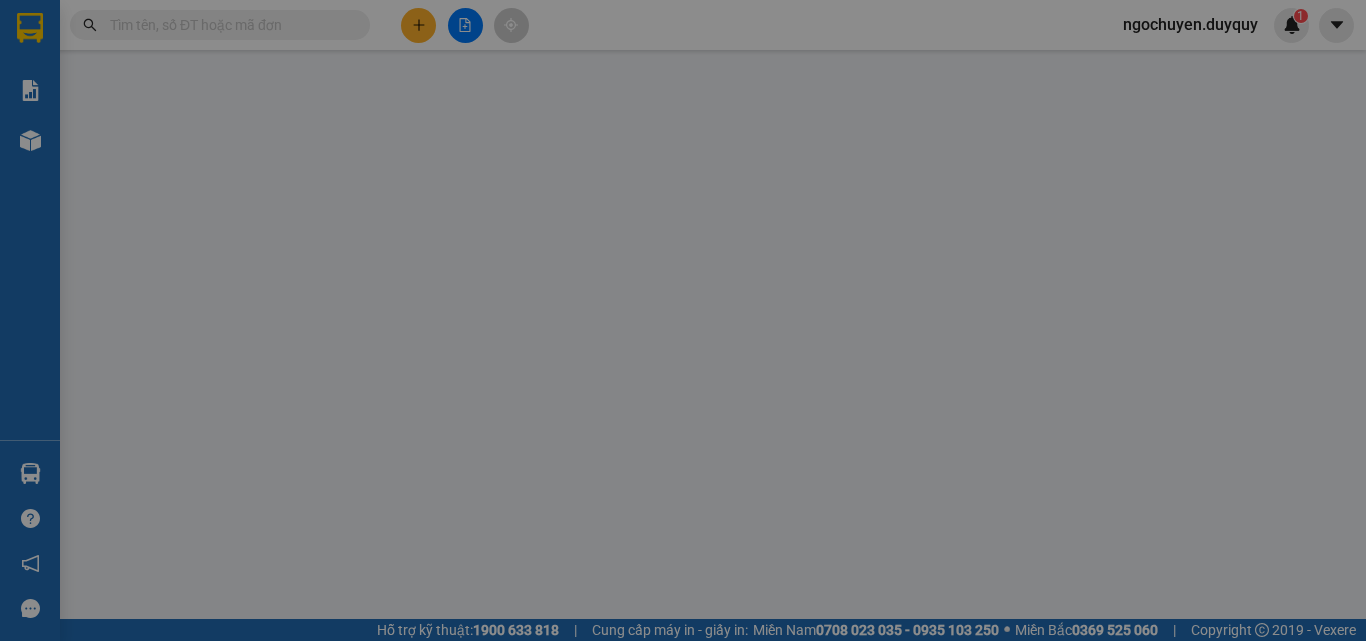 scroll, scrollTop: 0, scrollLeft: 0, axis: both 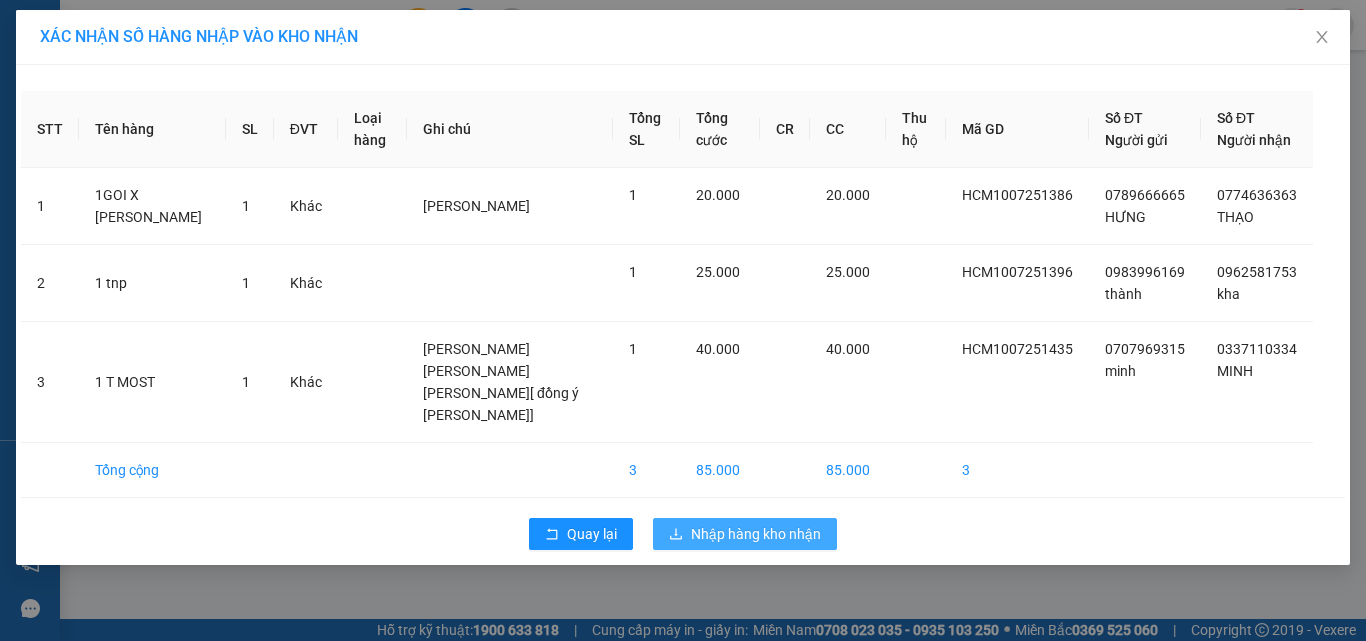 click 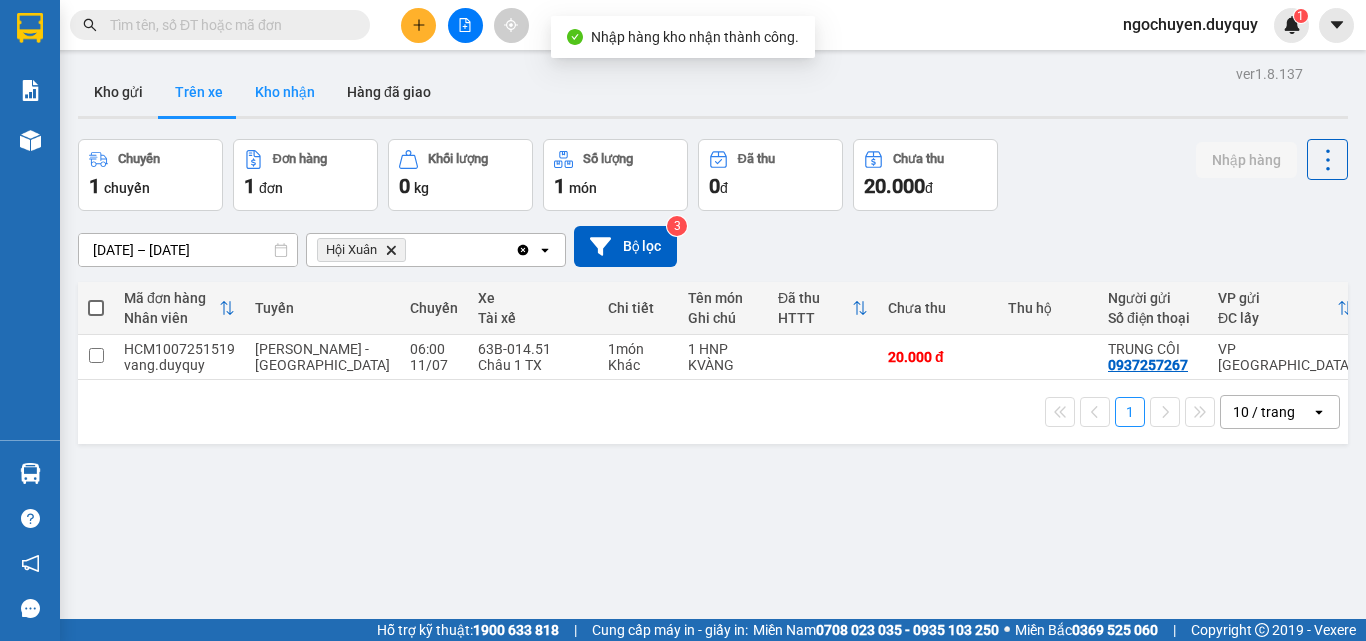click on "Kho nhận" at bounding box center (285, 92) 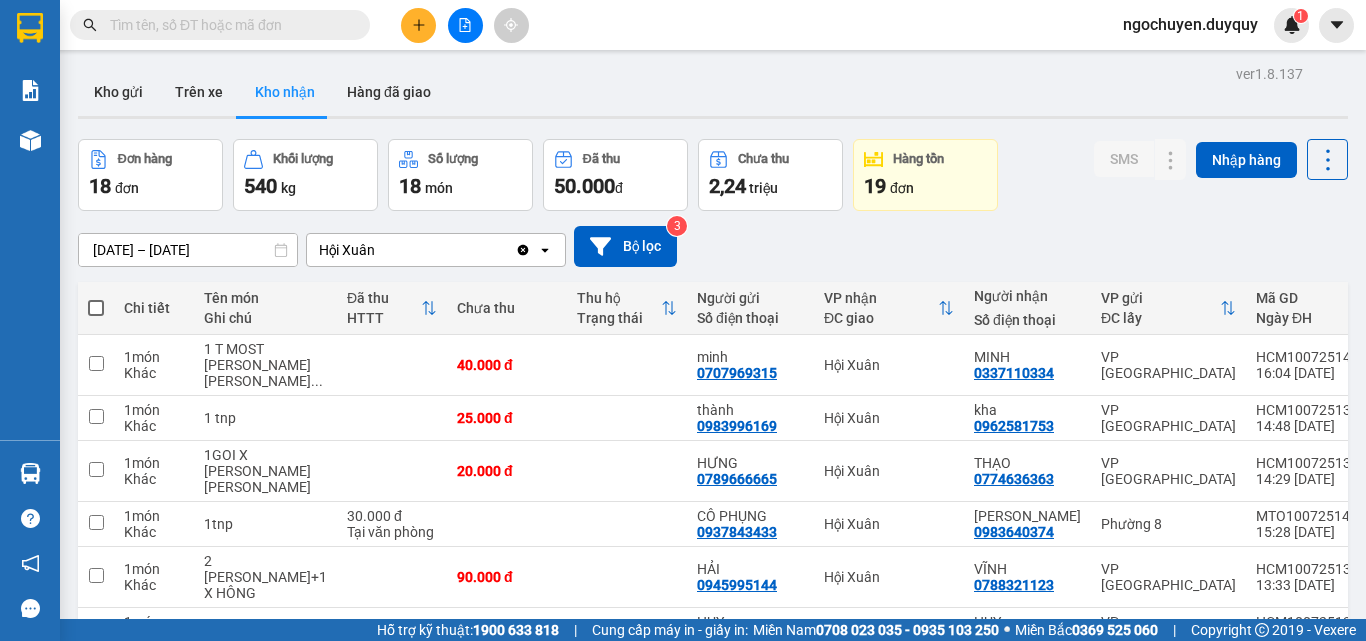 click at bounding box center (228, 25) 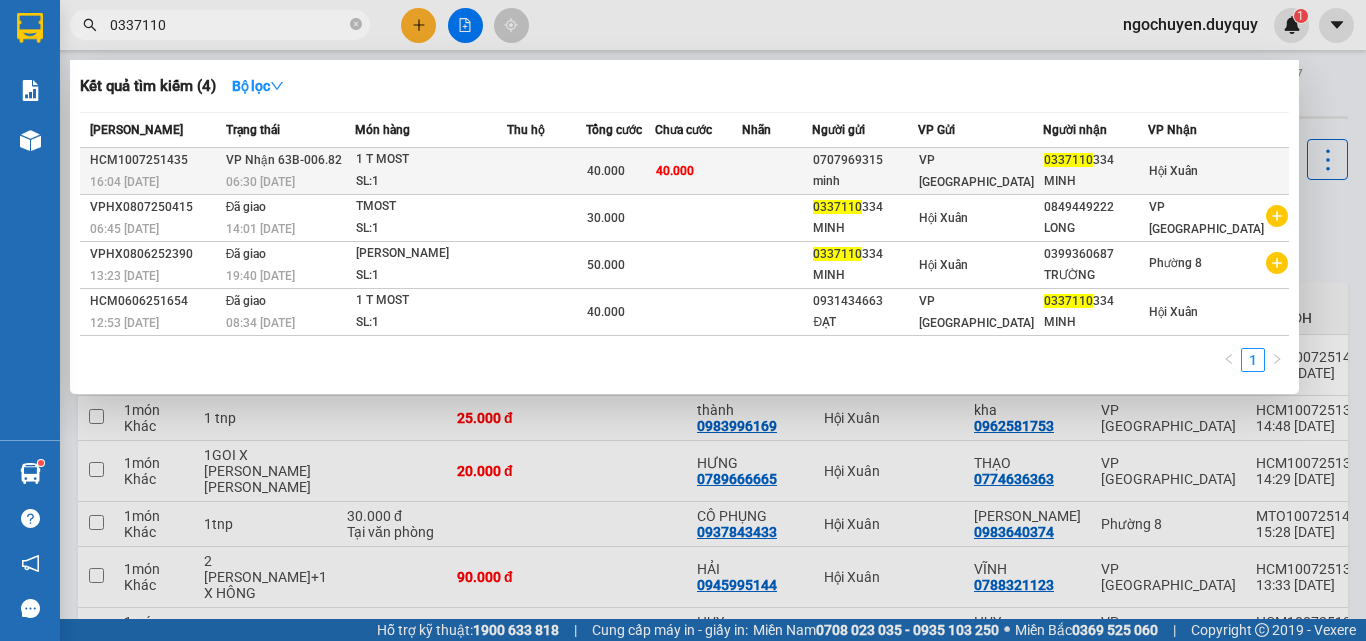 type on "0337110" 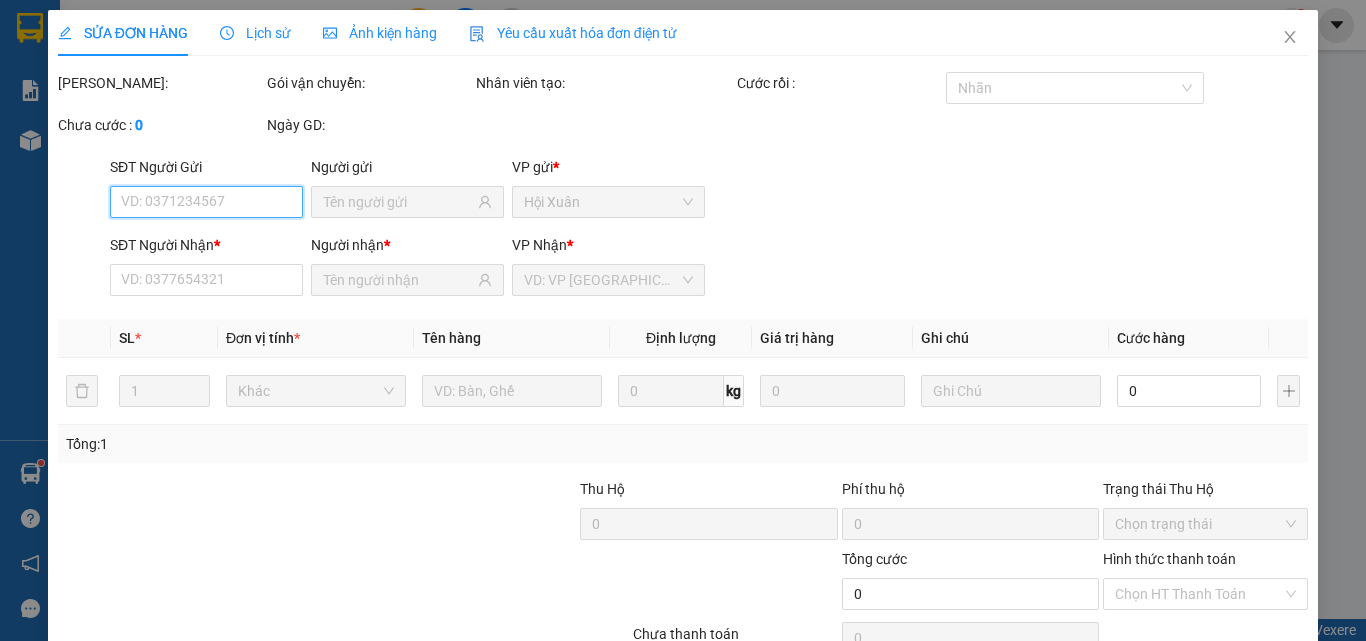 type on "0707969315" 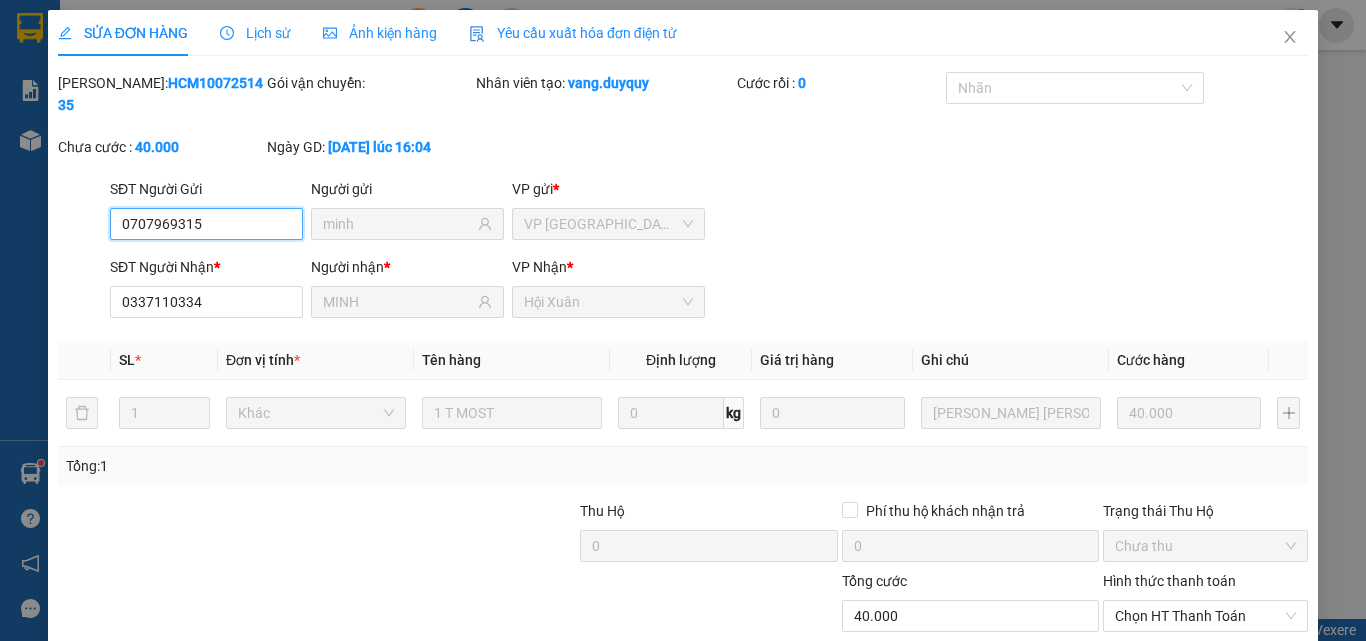 scroll, scrollTop: 103, scrollLeft: 0, axis: vertical 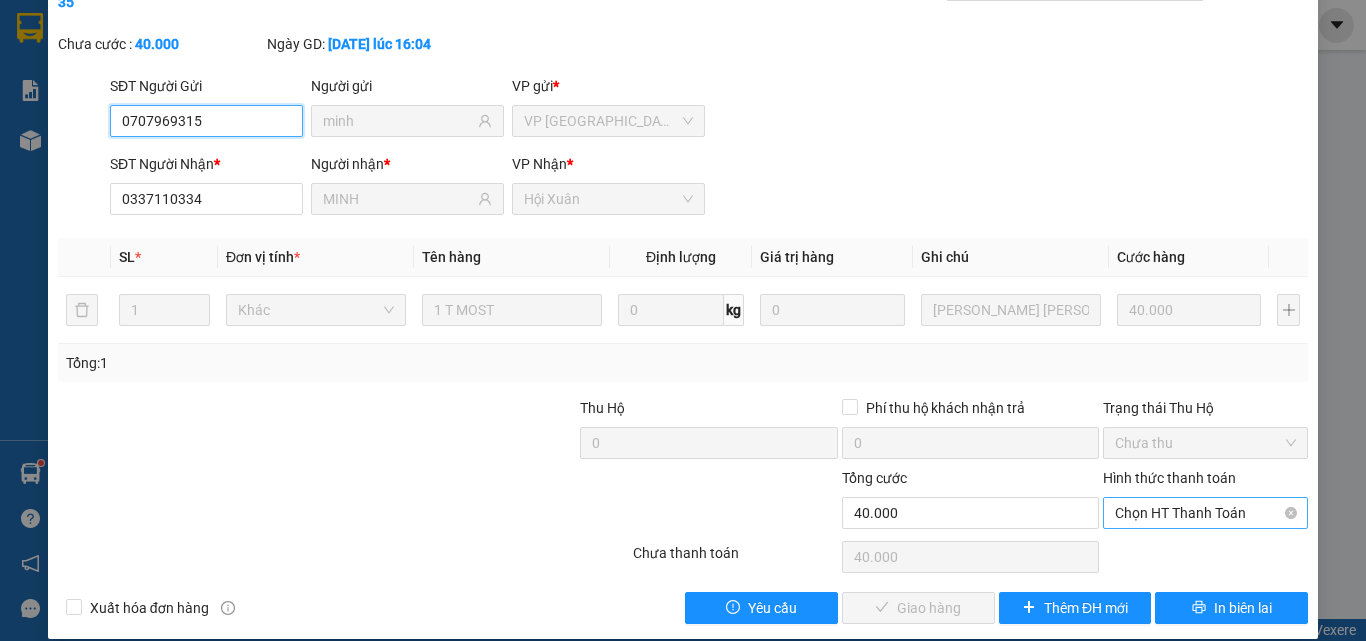 click on "Chọn HT Thanh Toán" at bounding box center [1205, 513] 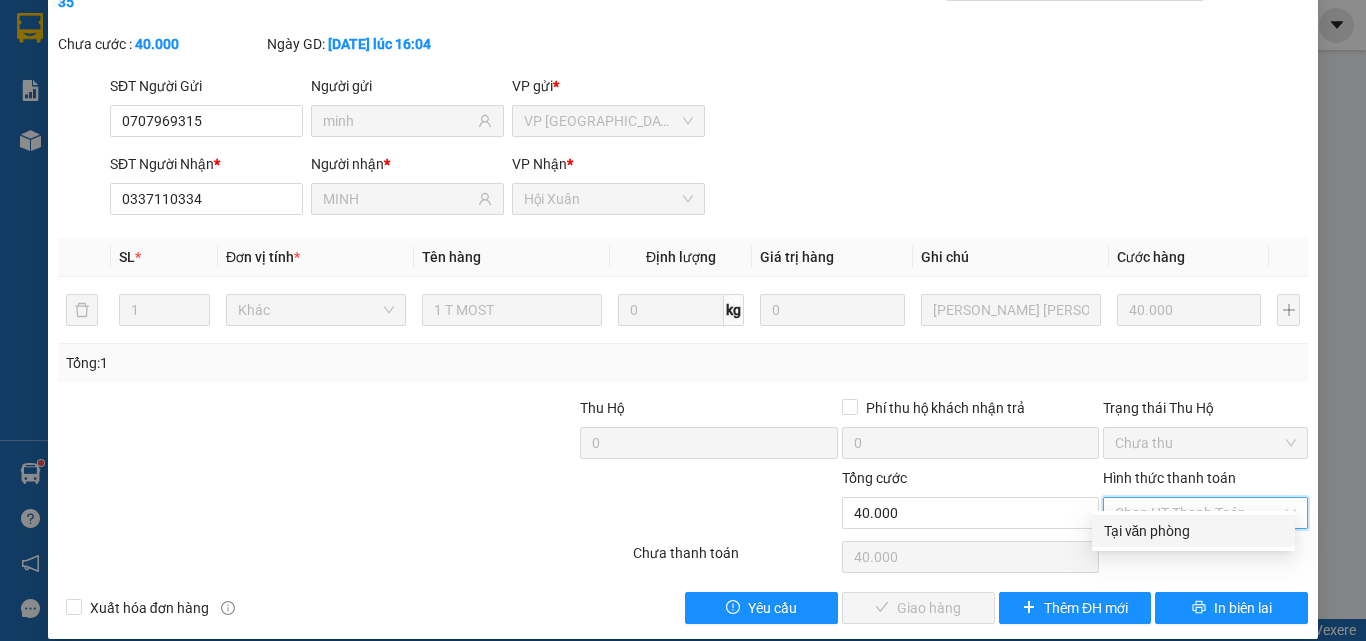 click on "Tại văn phòng" at bounding box center [1193, 531] 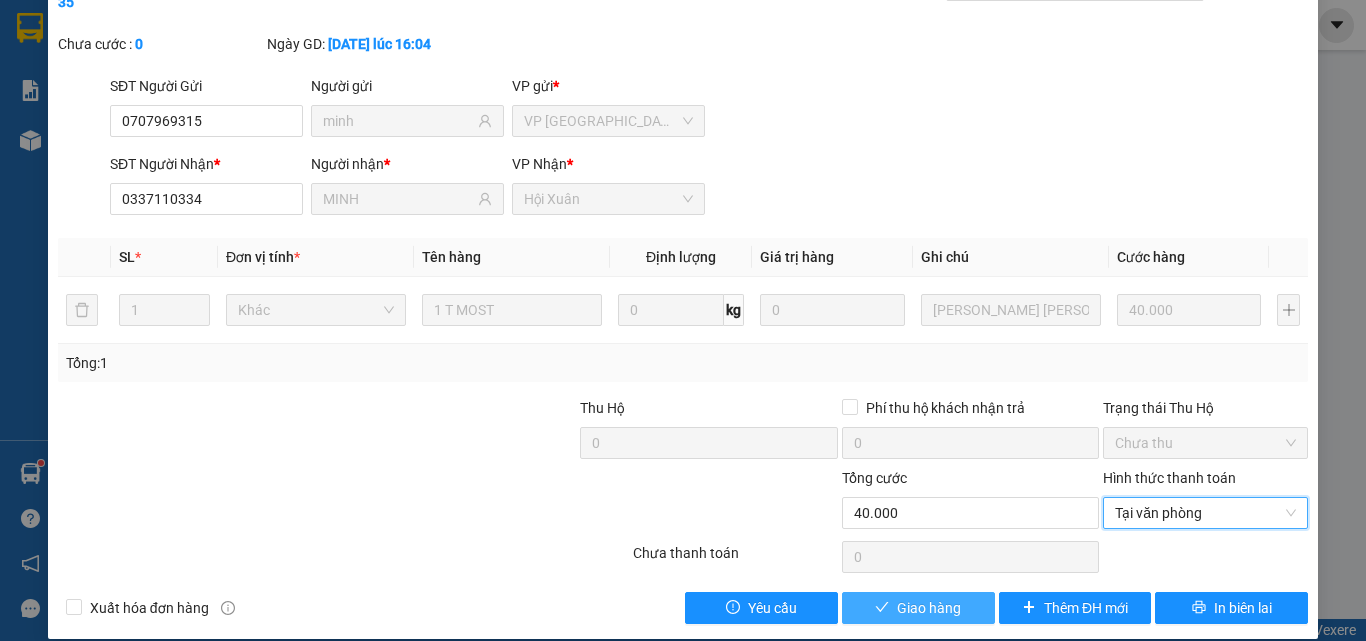 click on "Giao hàng" at bounding box center (929, 608) 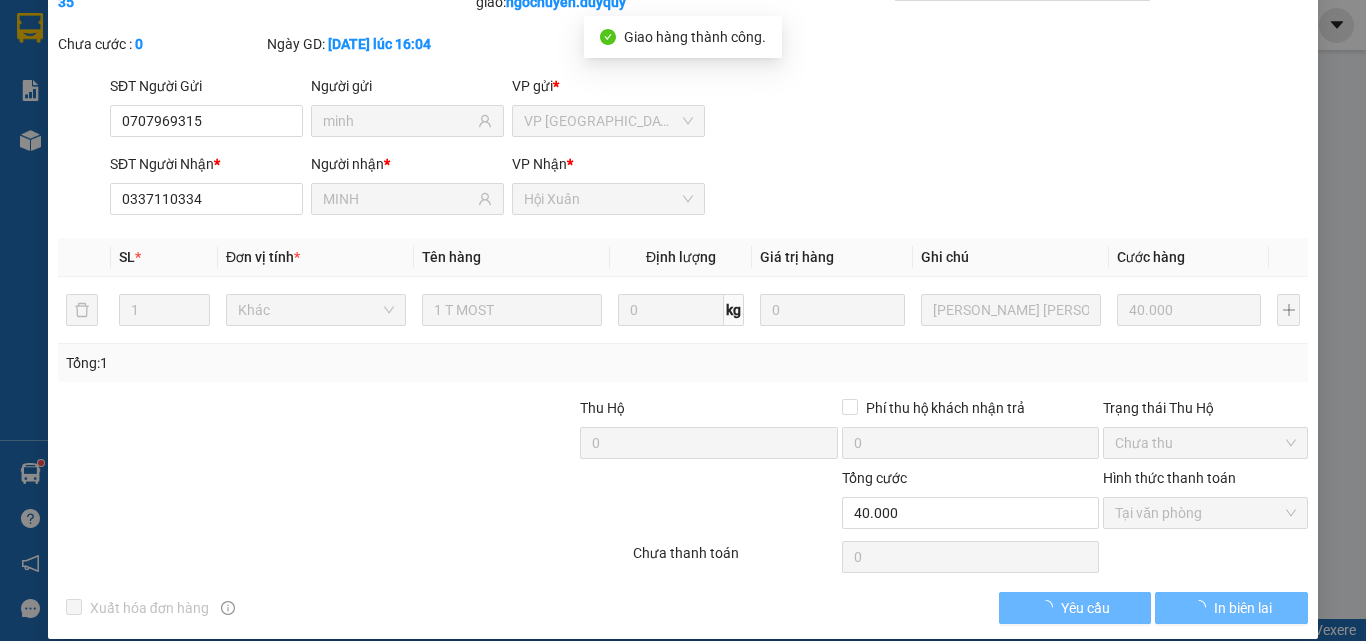 scroll, scrollTop: 0, scrollLeft: 0, axis: both 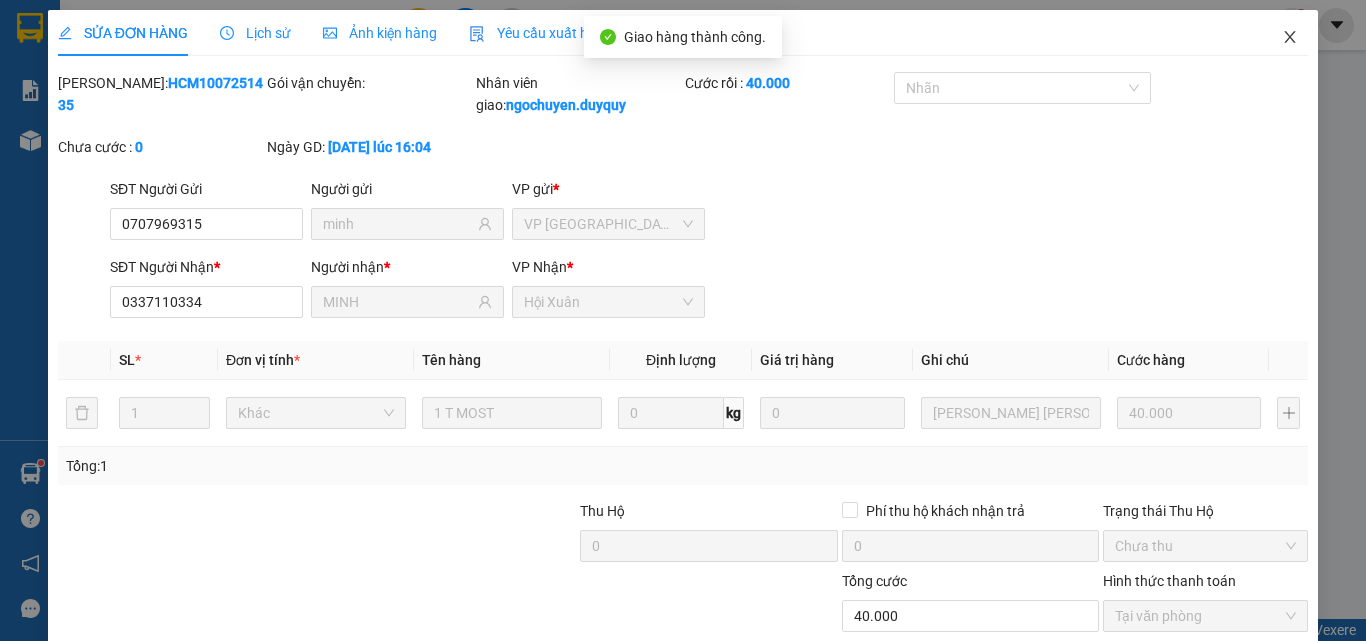 click 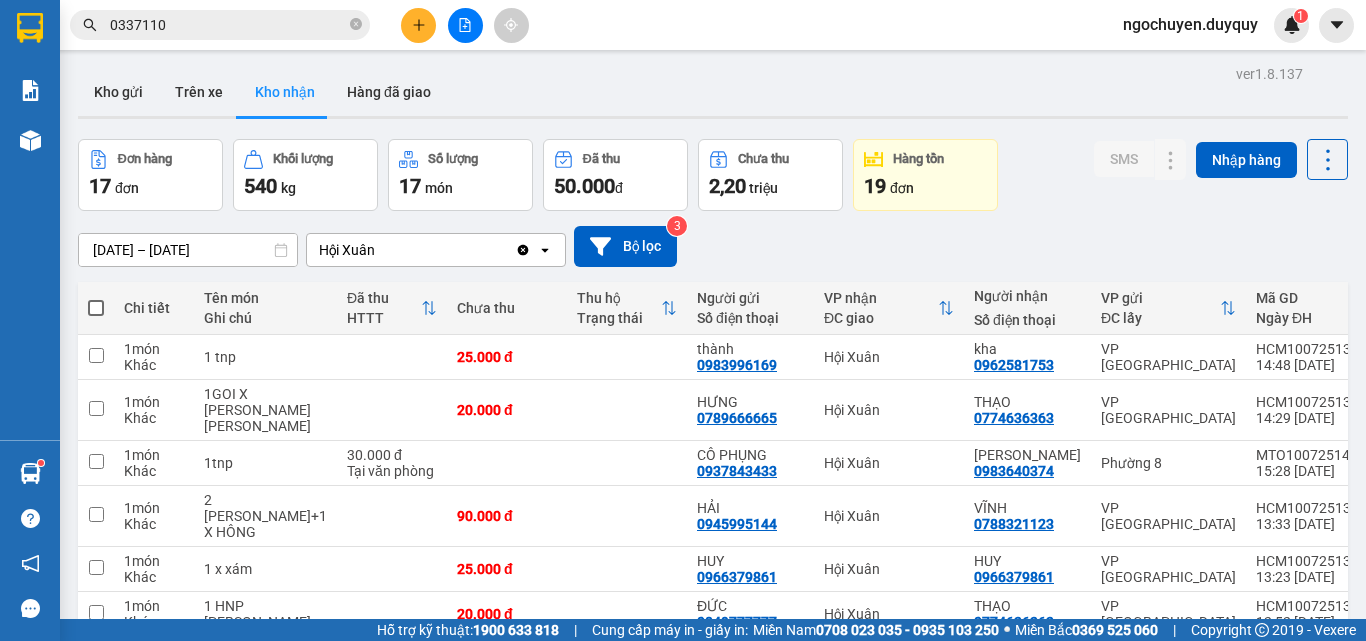scroll, scrollTop: 384, scrollLeft: 0, axis: vertical 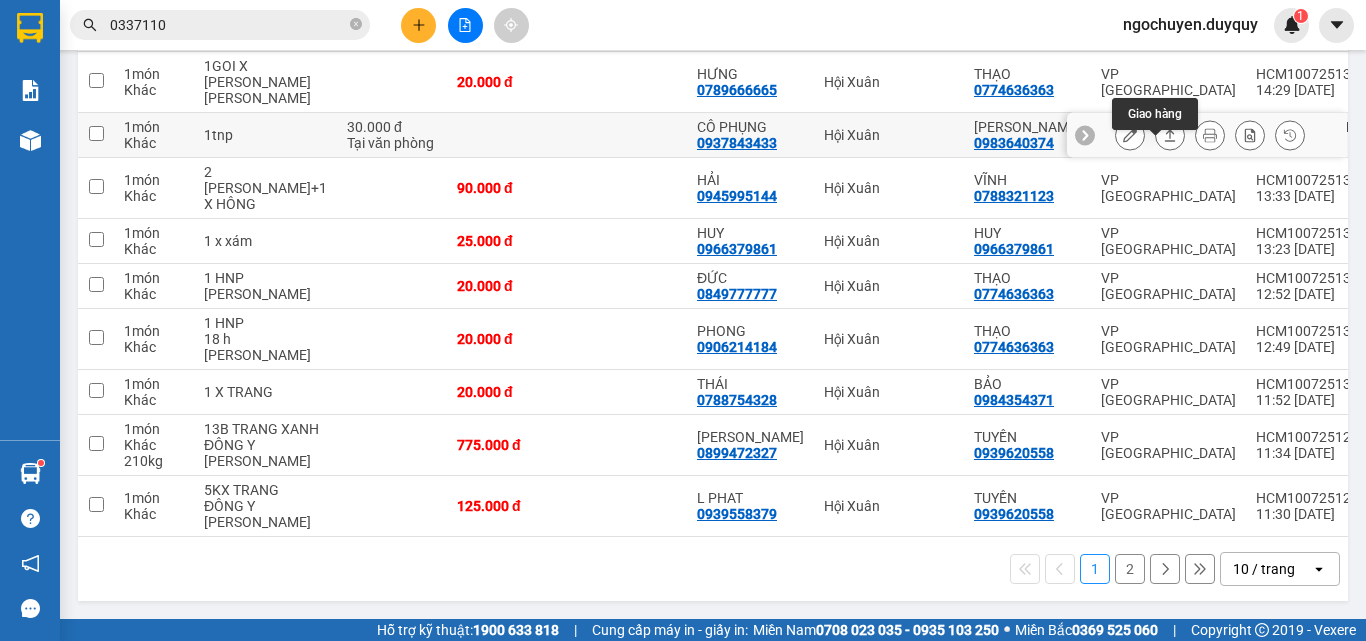 click at bounding box center (1170, 135) 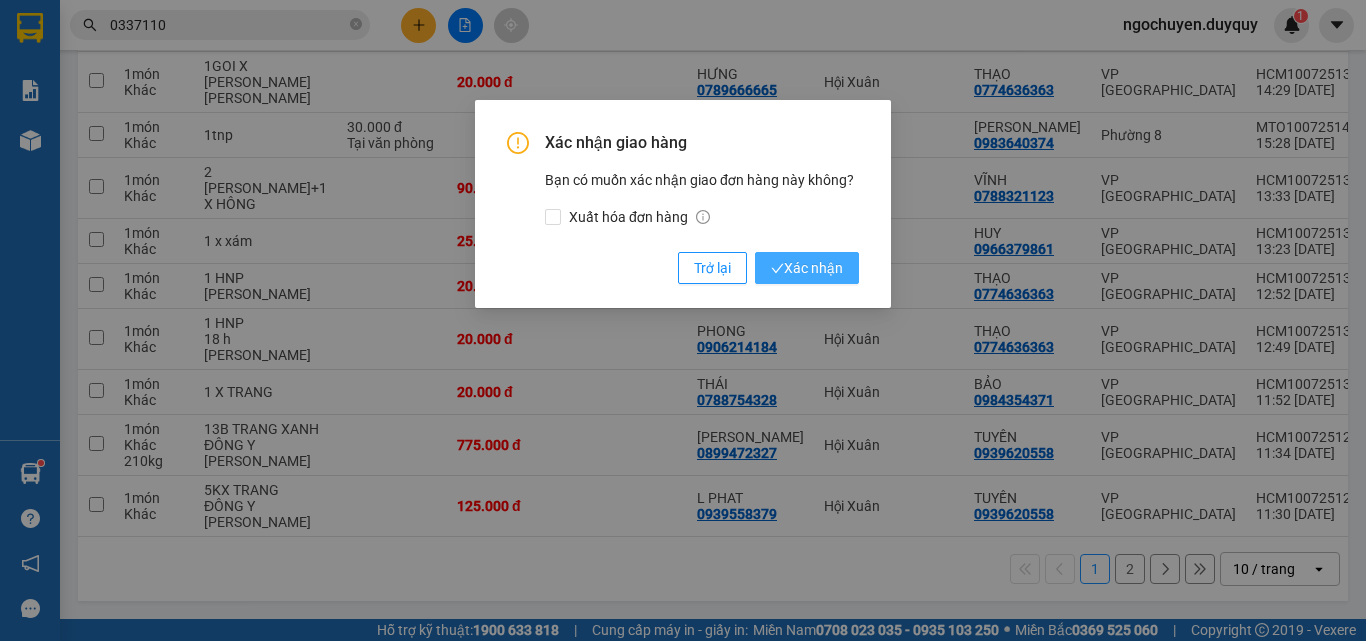 click on "Xác nhận" at bounding box center [807, 268] 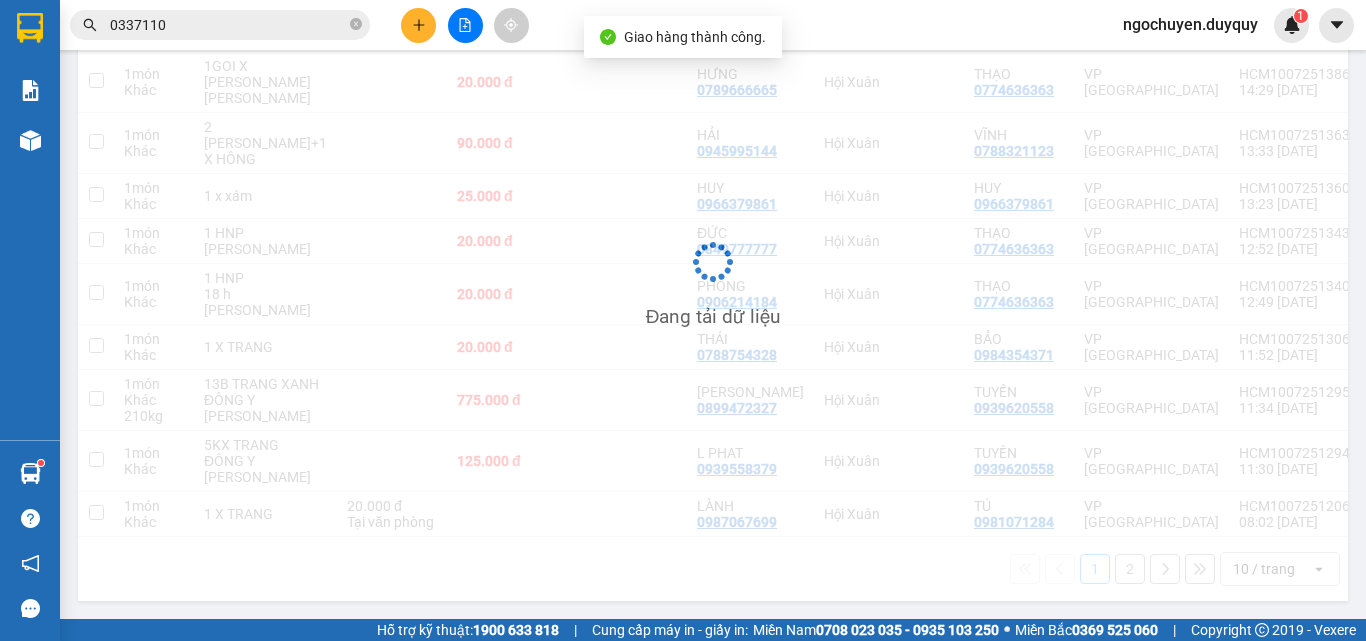 scroll, scrollTop: 384, scrollLeft: 0, axis: vertical 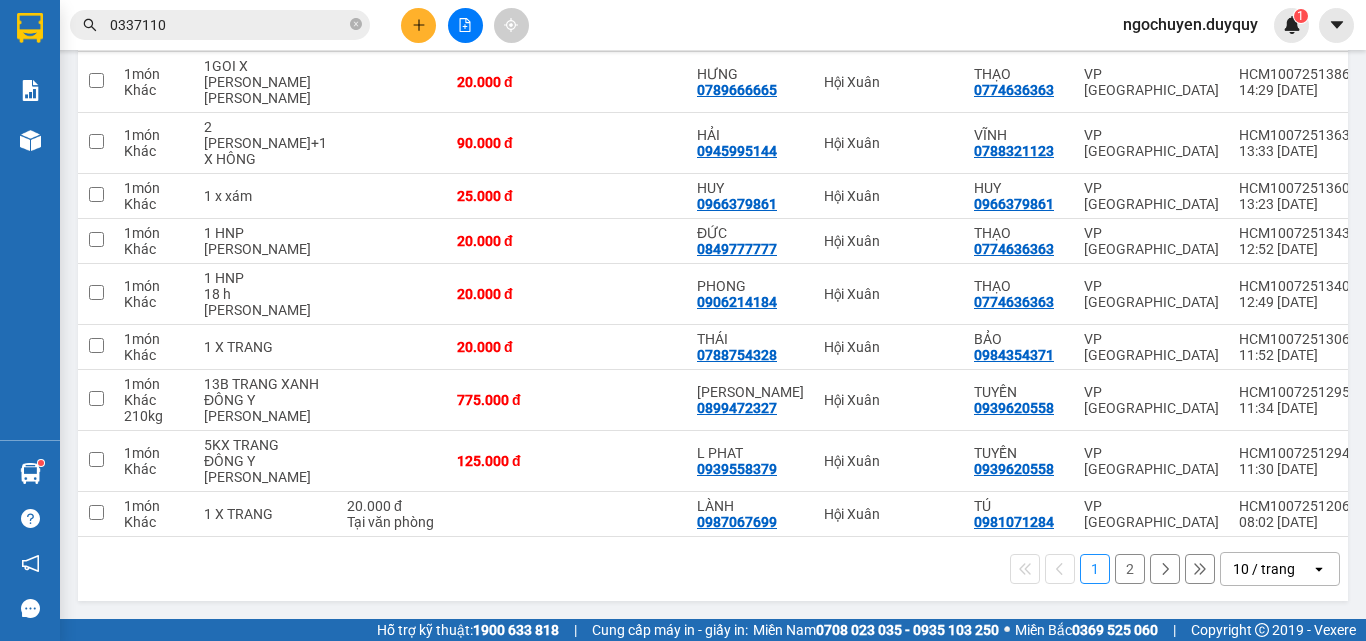 click on "2" at bounding box center (1130, 569) 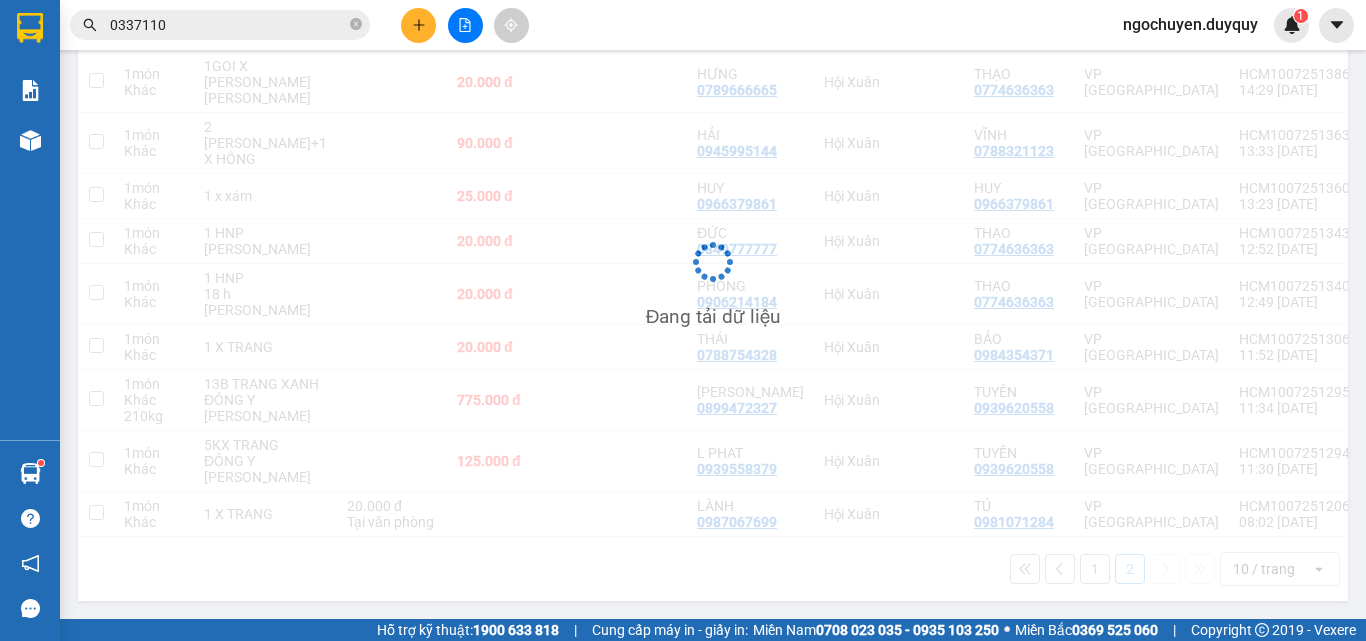 scroll, scrollTop: 92, scrollLeft: 0, axis: vertical 